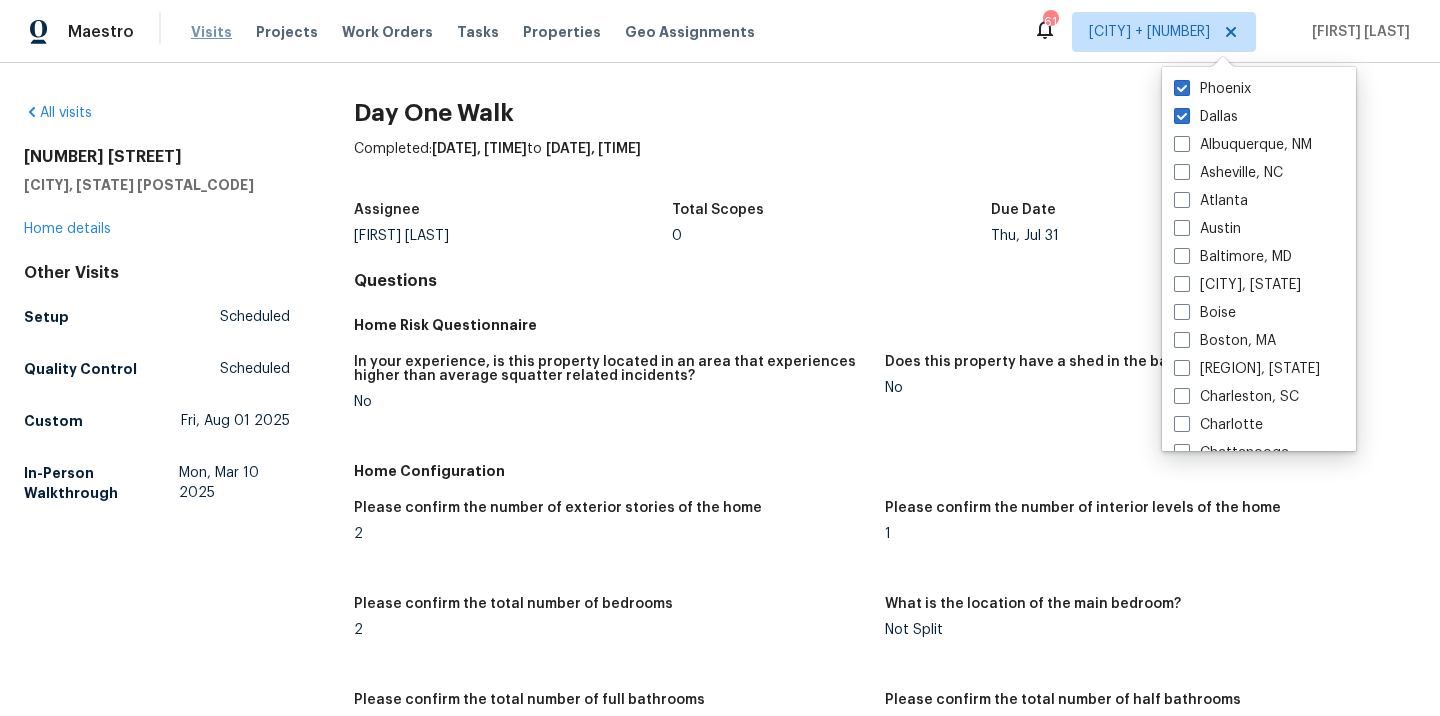 scroll, scrollTop: 0, scrollLeft: 0, axis: both 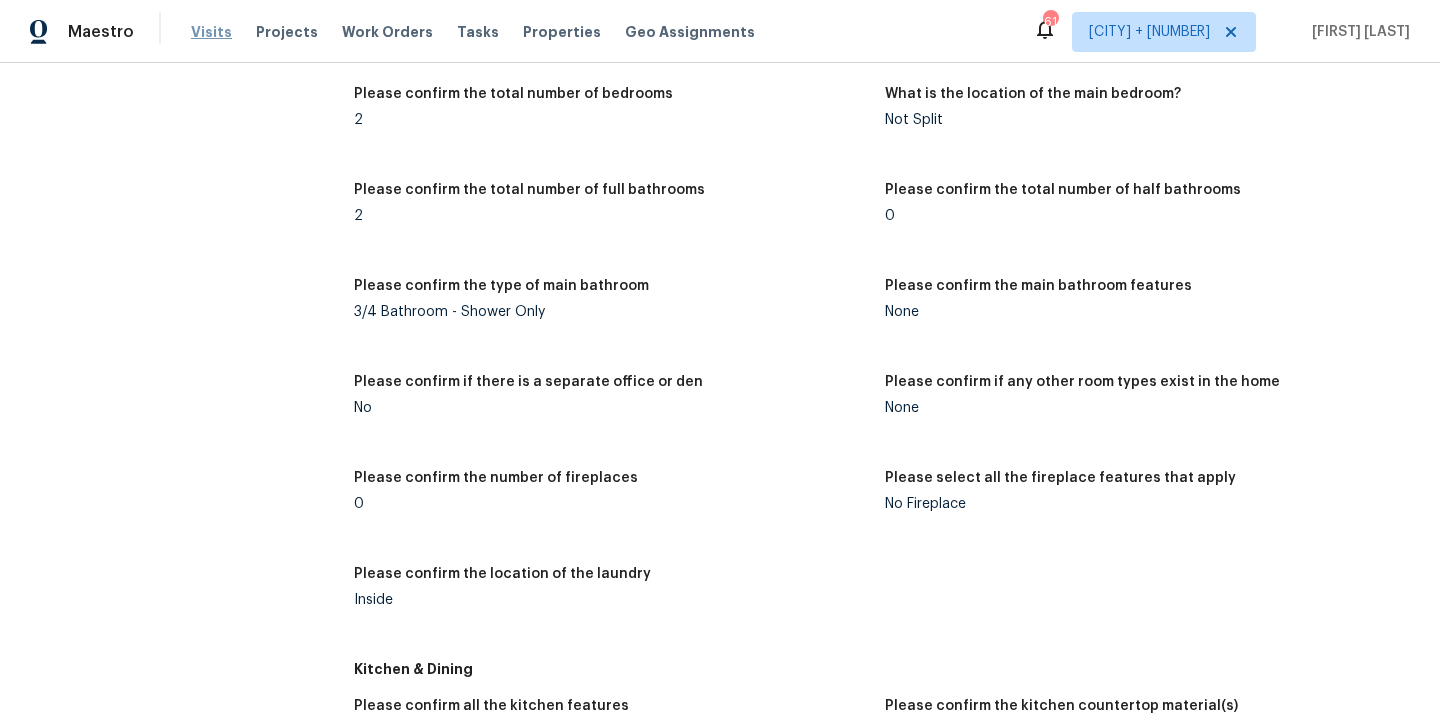 click on "Visits" at bounding box center (211, 32) 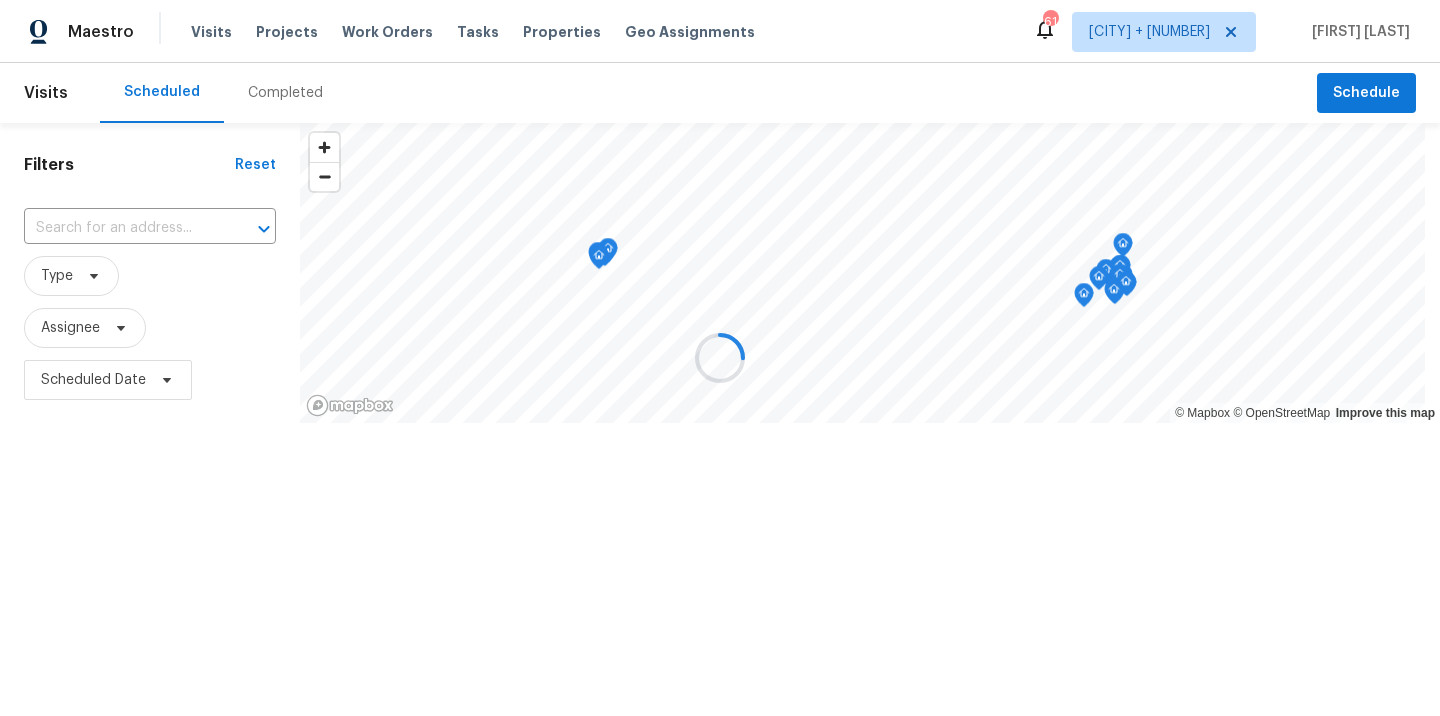 click at bounding box center [720, 358] 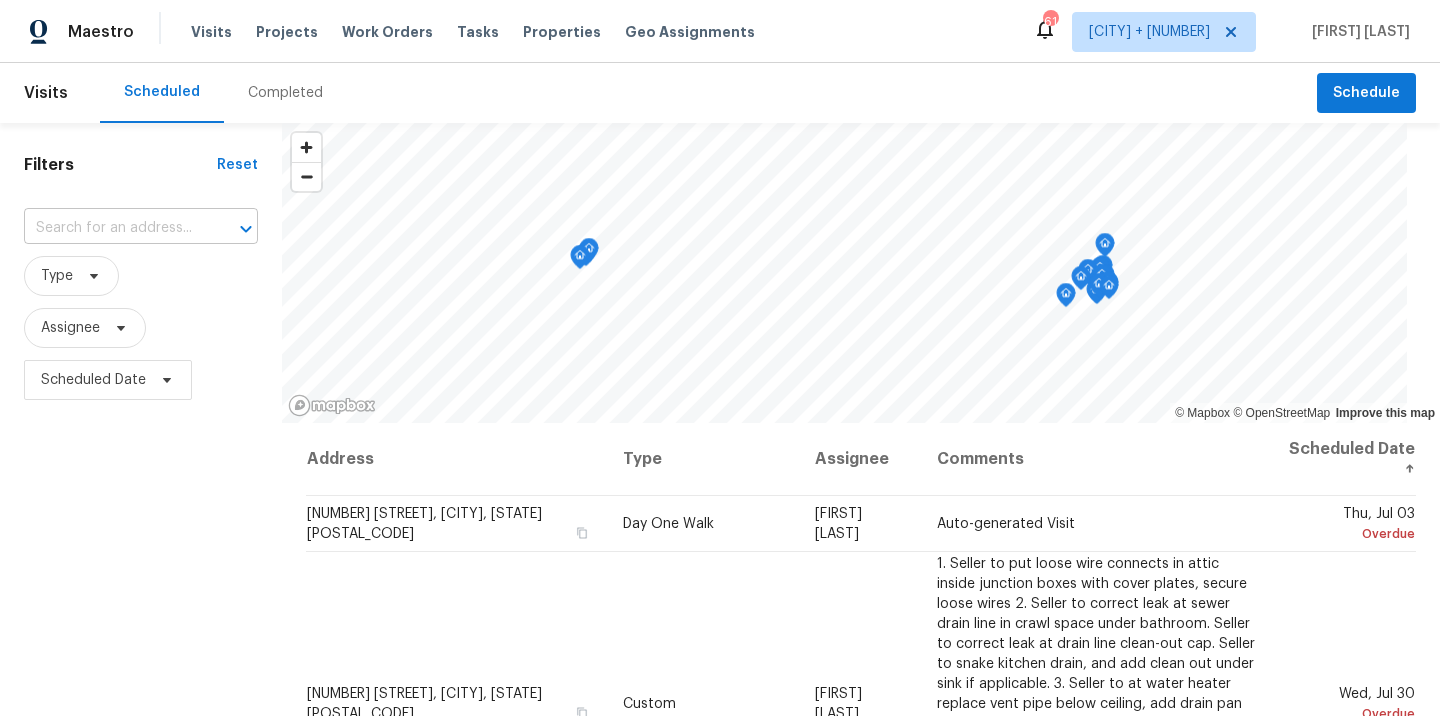 click at bounding box center [113, 228] 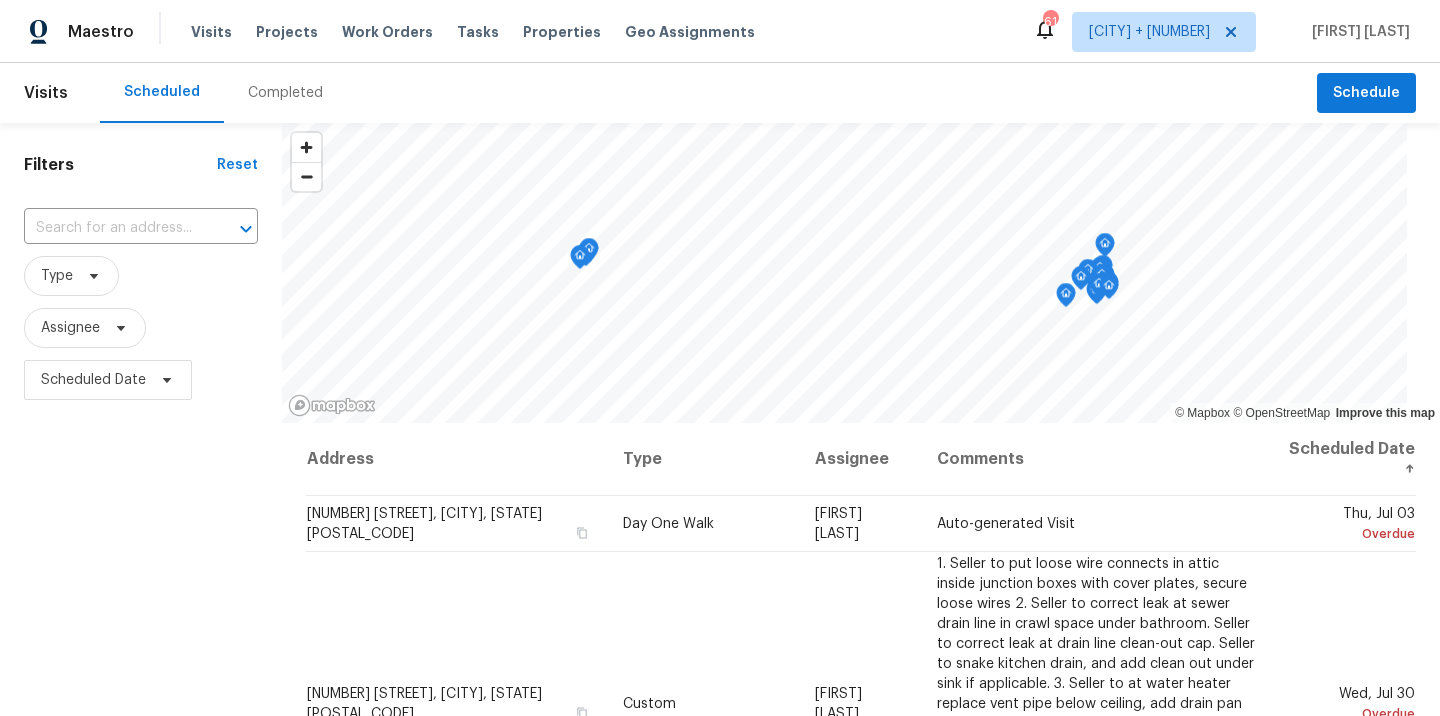 click on "Completed" at bounding box center [285, 93] 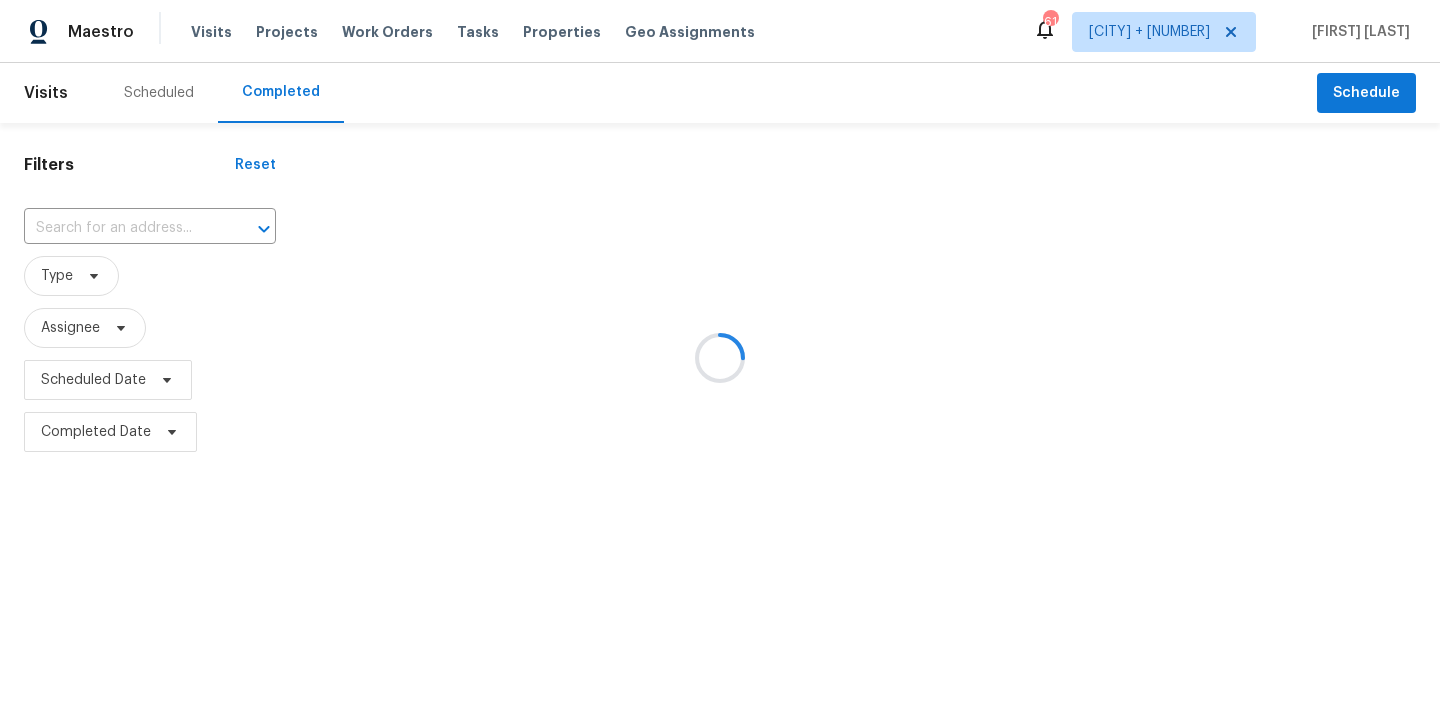click at bounding box center [720, 358] 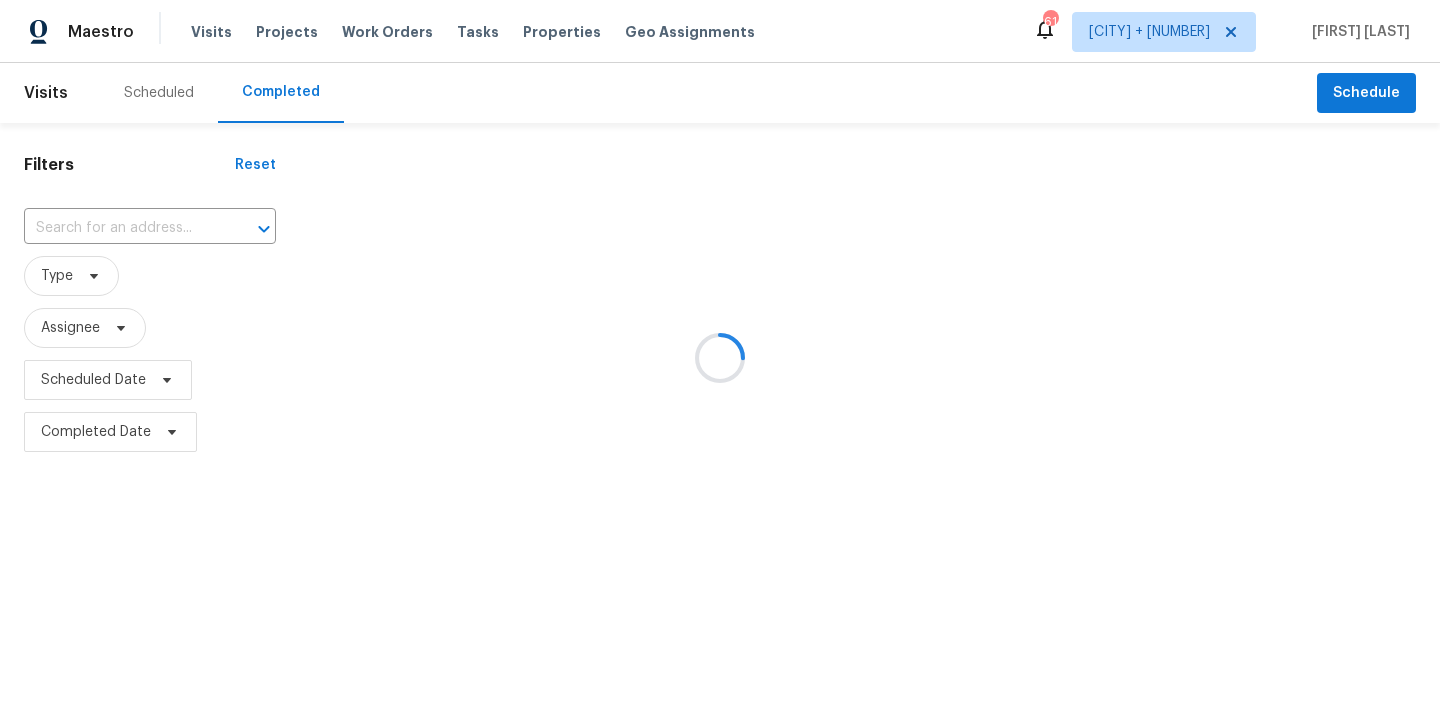 click at bounding box center (720, 358) 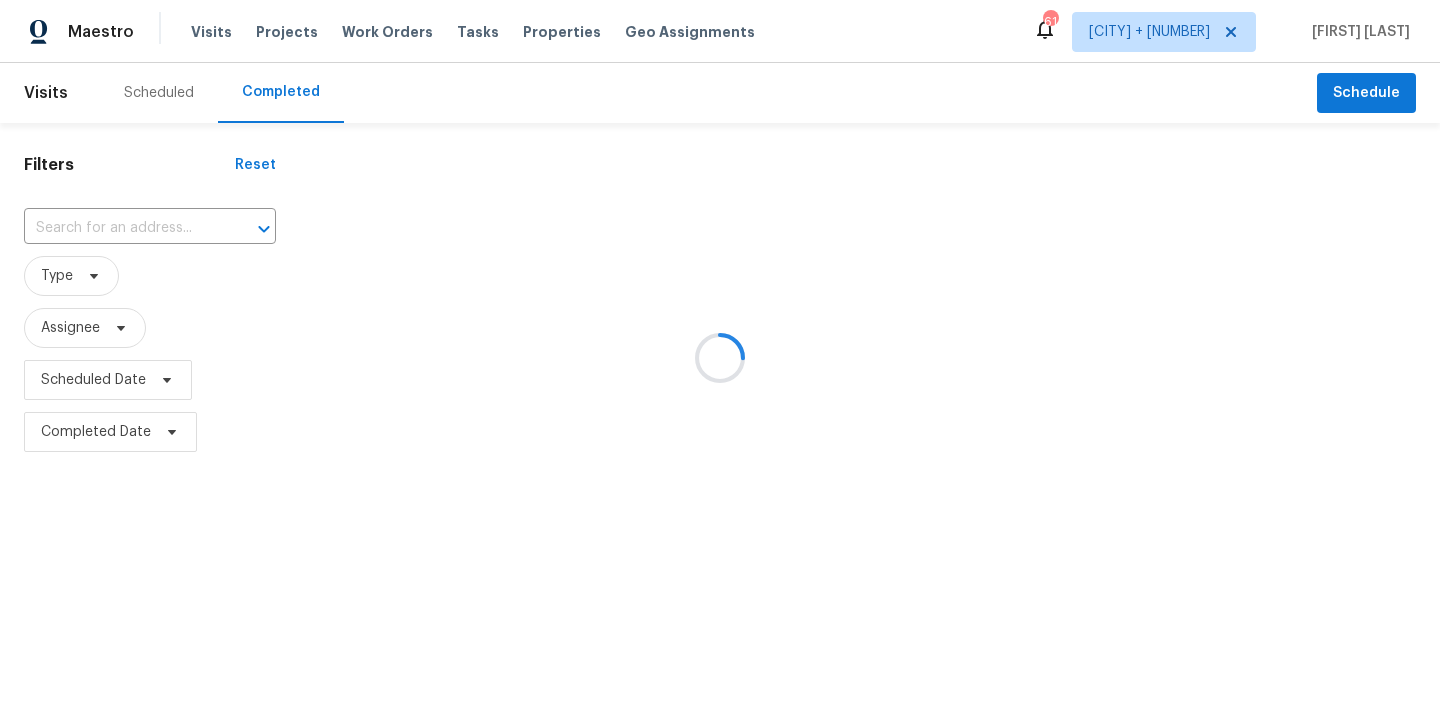 click at bounding box center [720, 358] 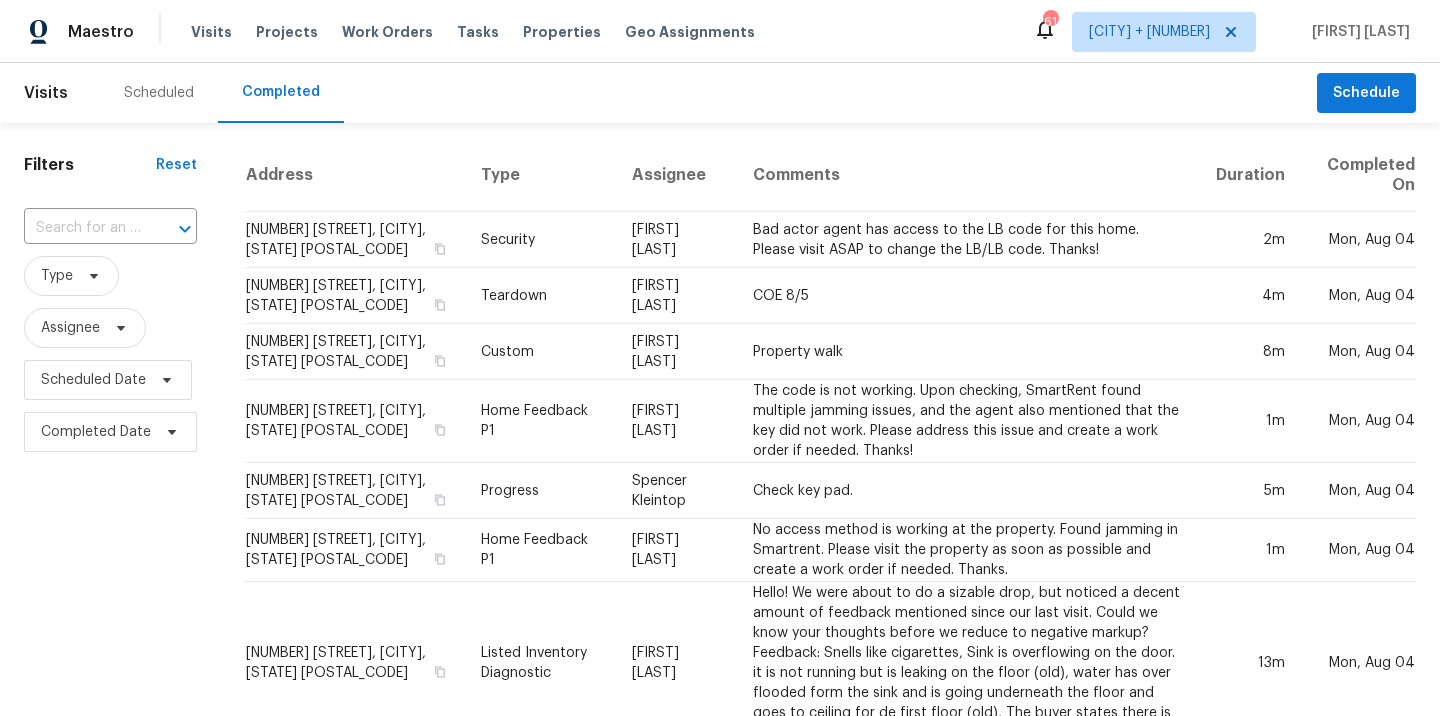 click at bounding box center [82, 228] 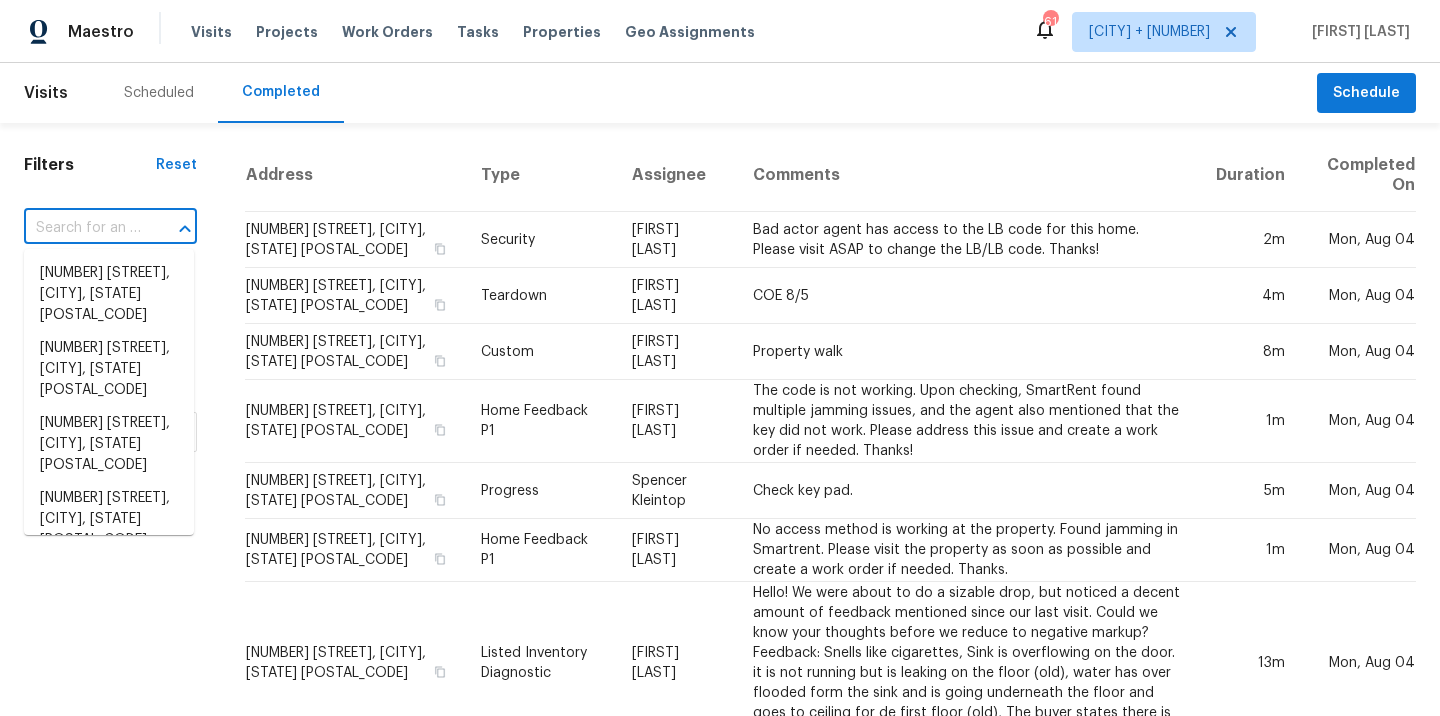 paste on "[NUMBER] [STREET], [CITY], [STATE] [POSTAL_CODE]" 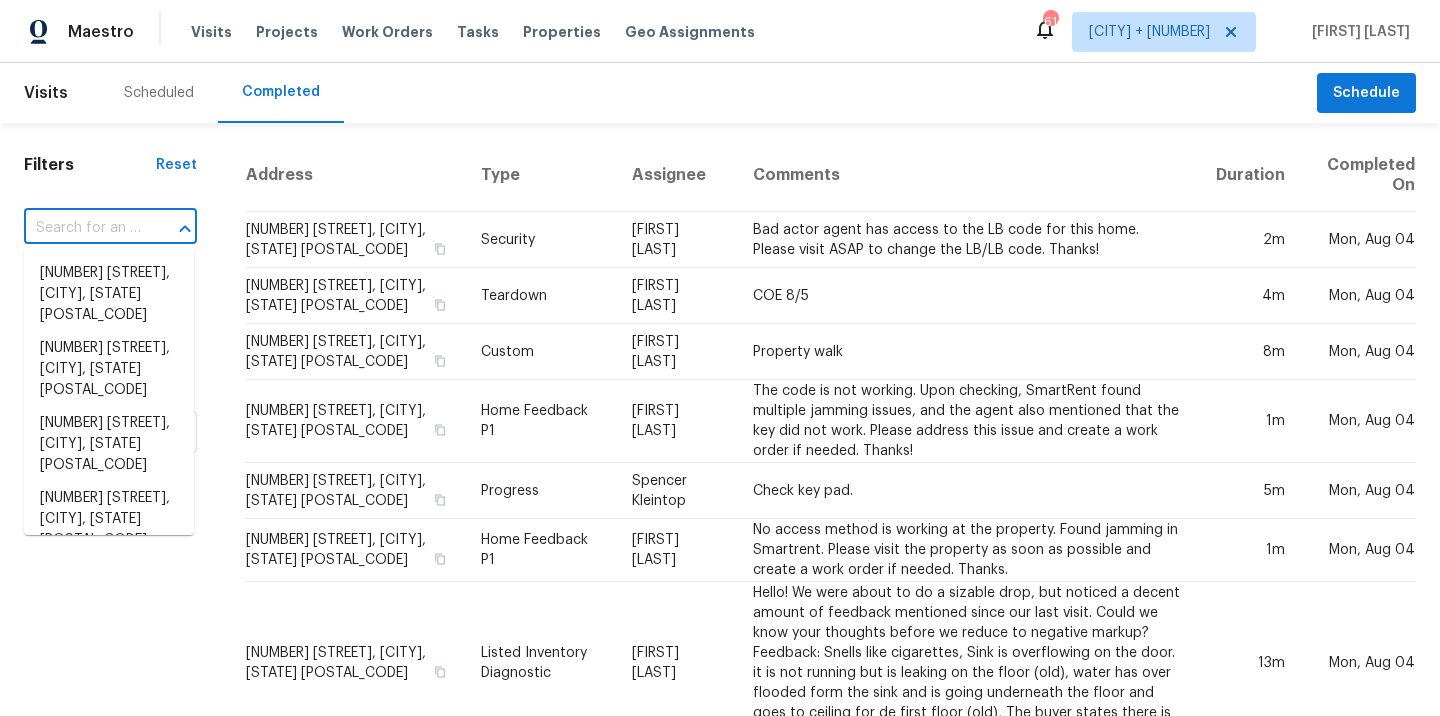 type on "[NUMBER] [STREET], [CITY], [STATE] [POSTAL_CODE]" 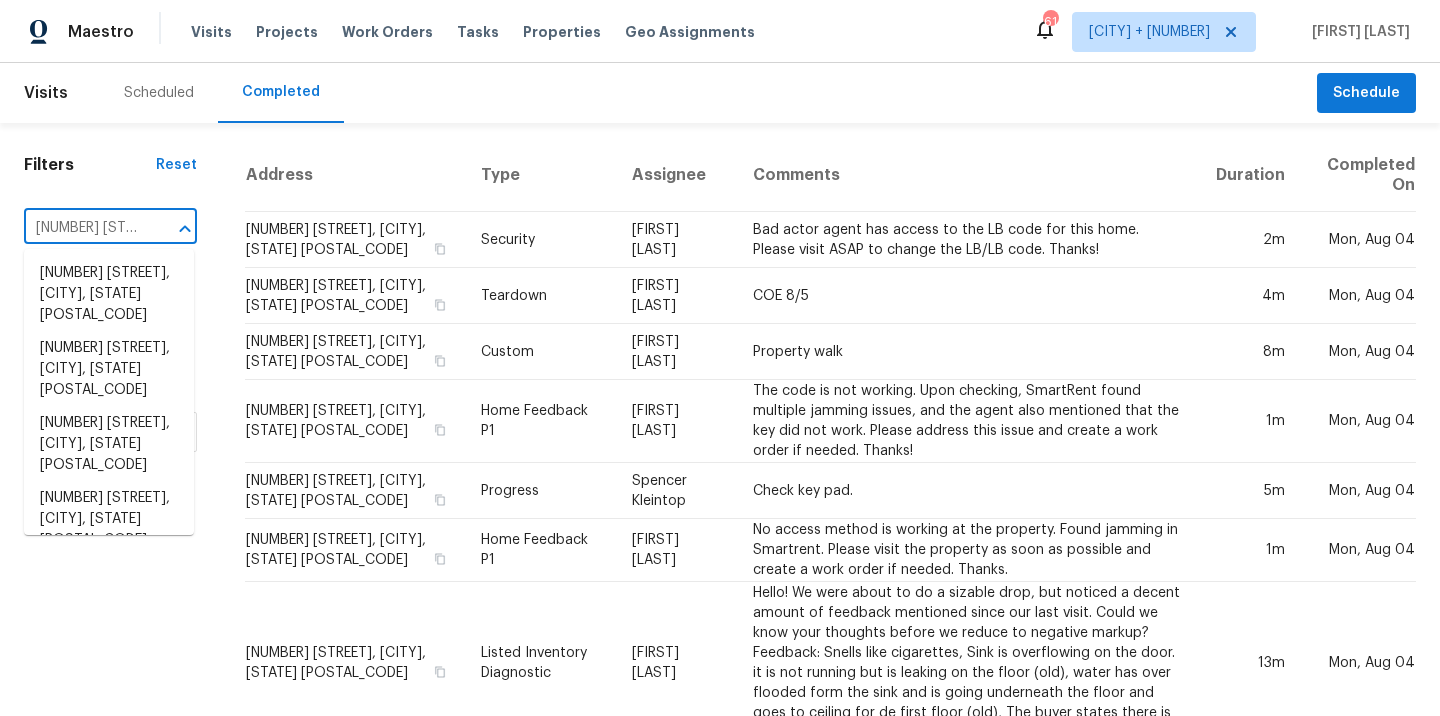 scroll, scrollTop: 0, scrollLeft: 178, axis: horizontal 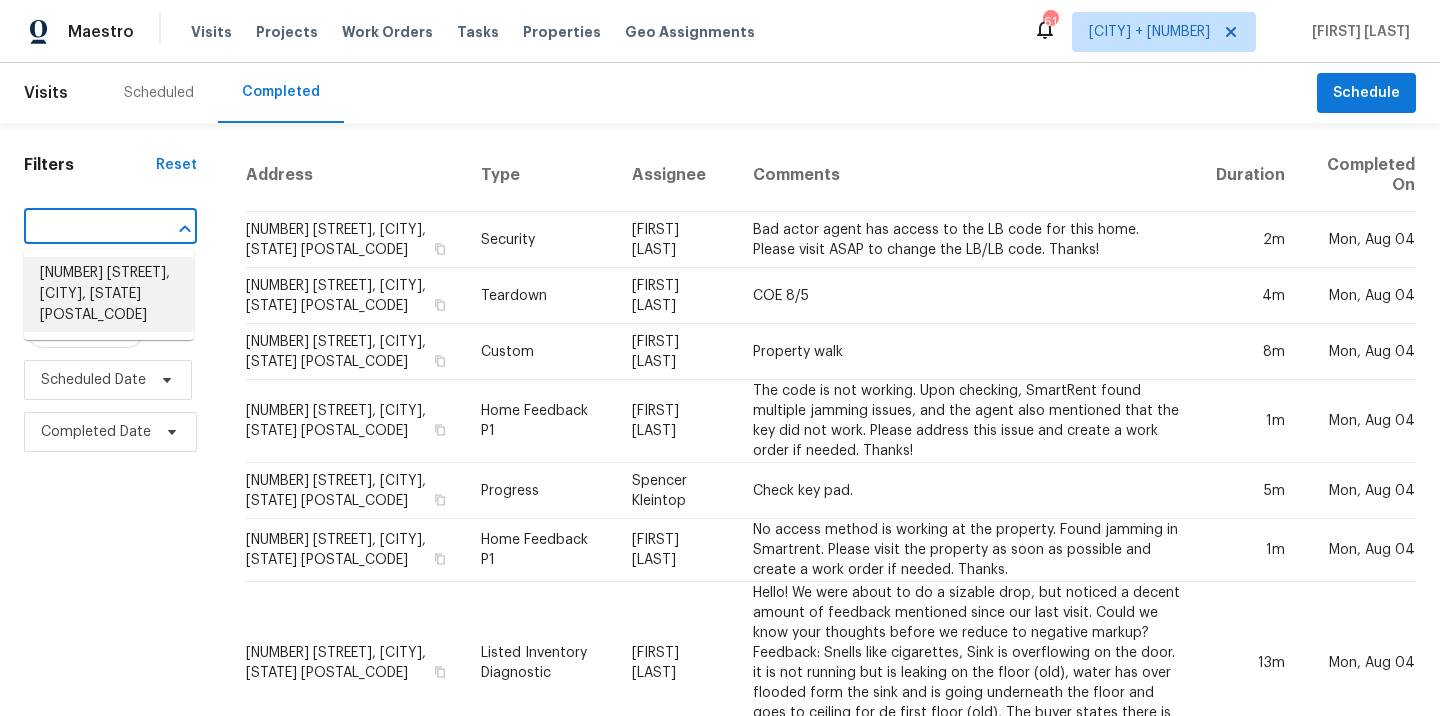 click on "[NUMBER] [STREET], [CITY], [STATE] [POSTAL_CODE]" at bounding box center [109, 294] 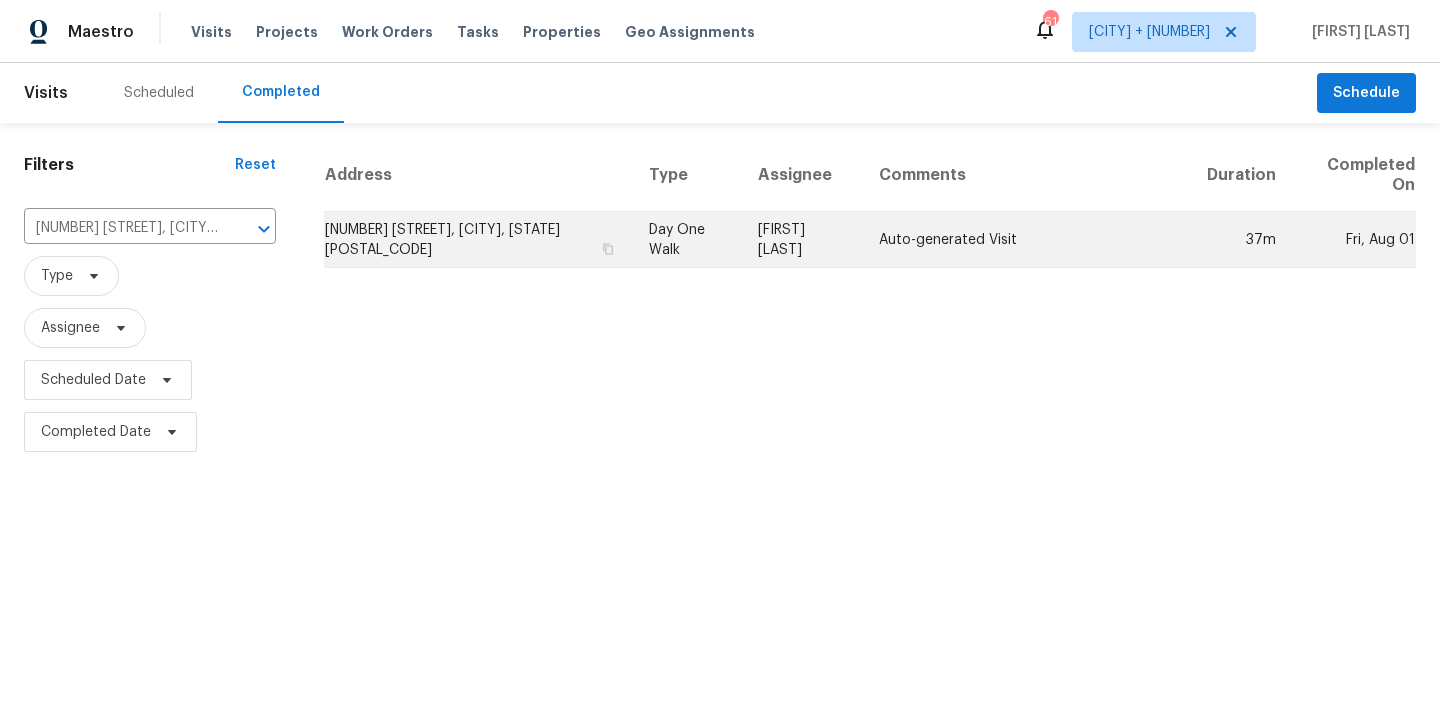 click on "Day One Walk" at bounding box center (687, 240) 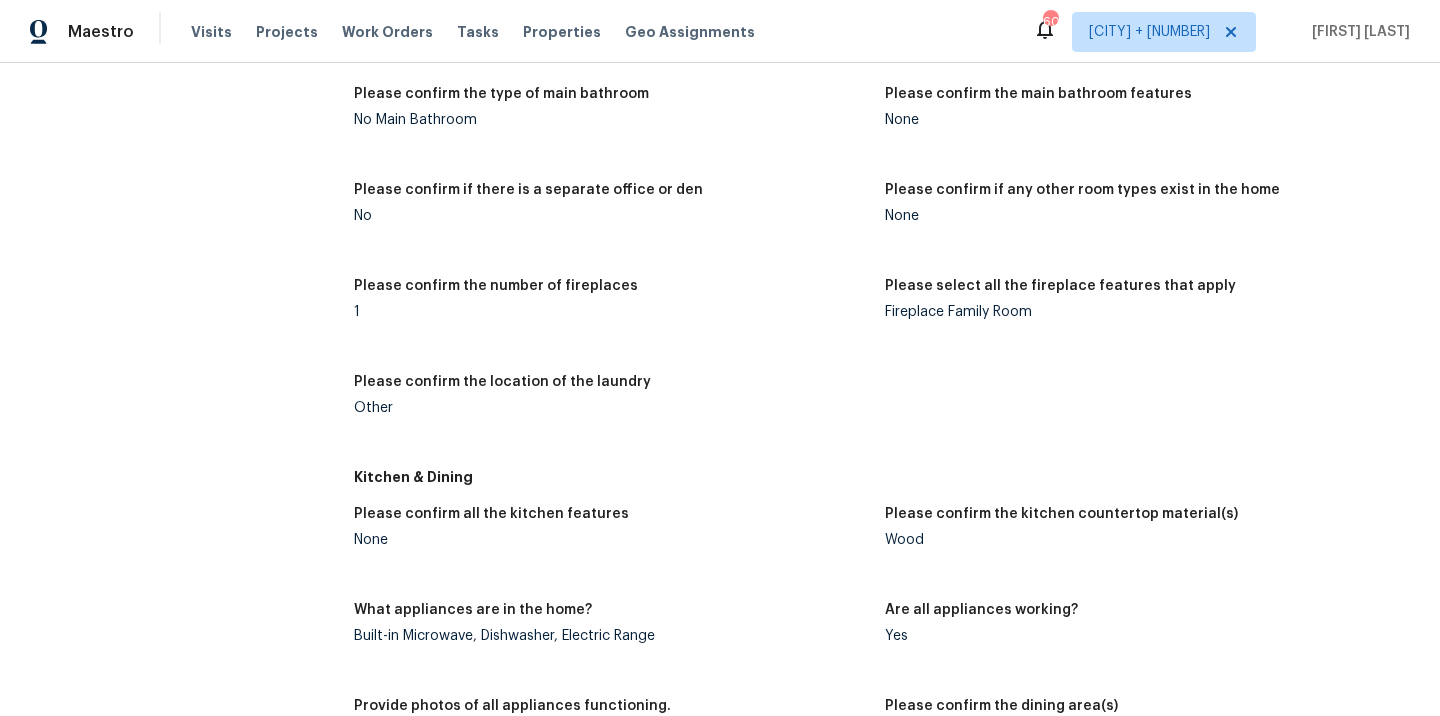 scroll, scrollTop: 0, scrollLeft: 0, axis: both 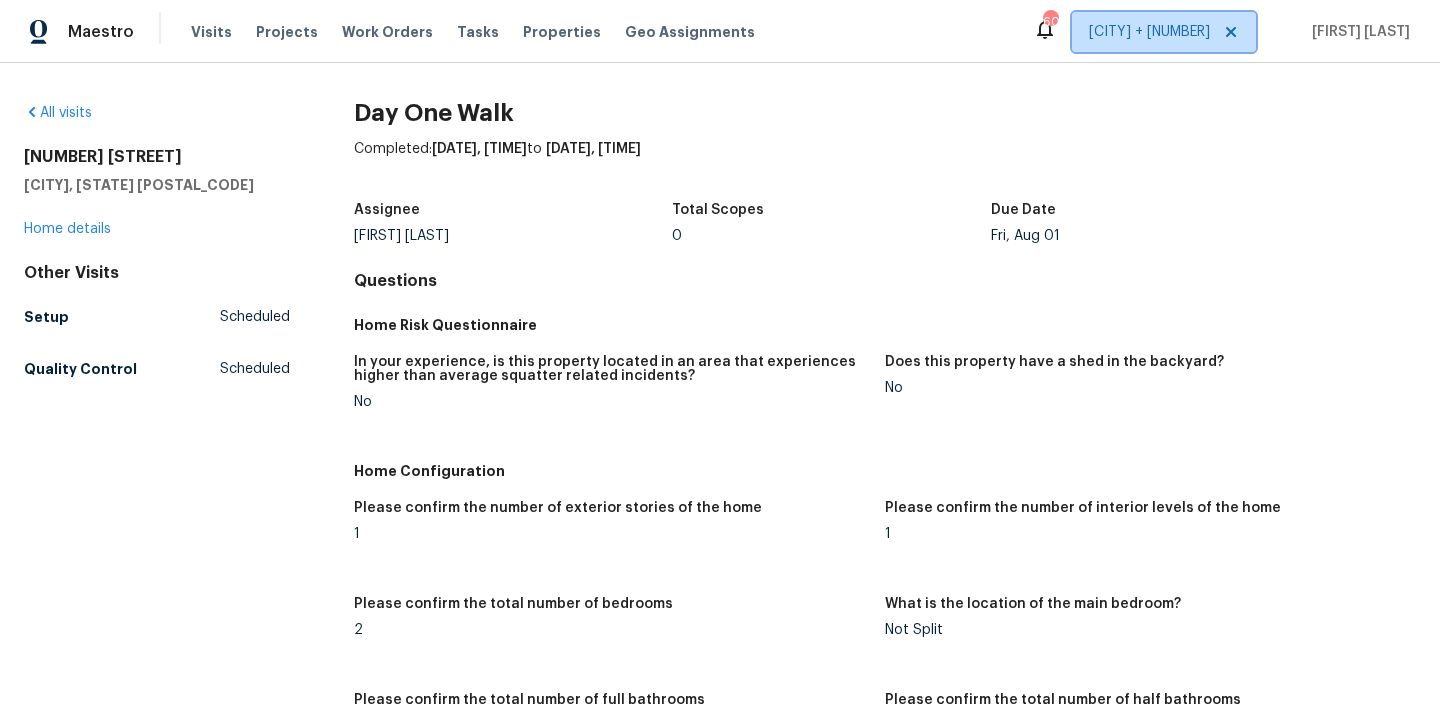 click on "[CITY] + [NUMBER]" at bounding box center (1149, 32) 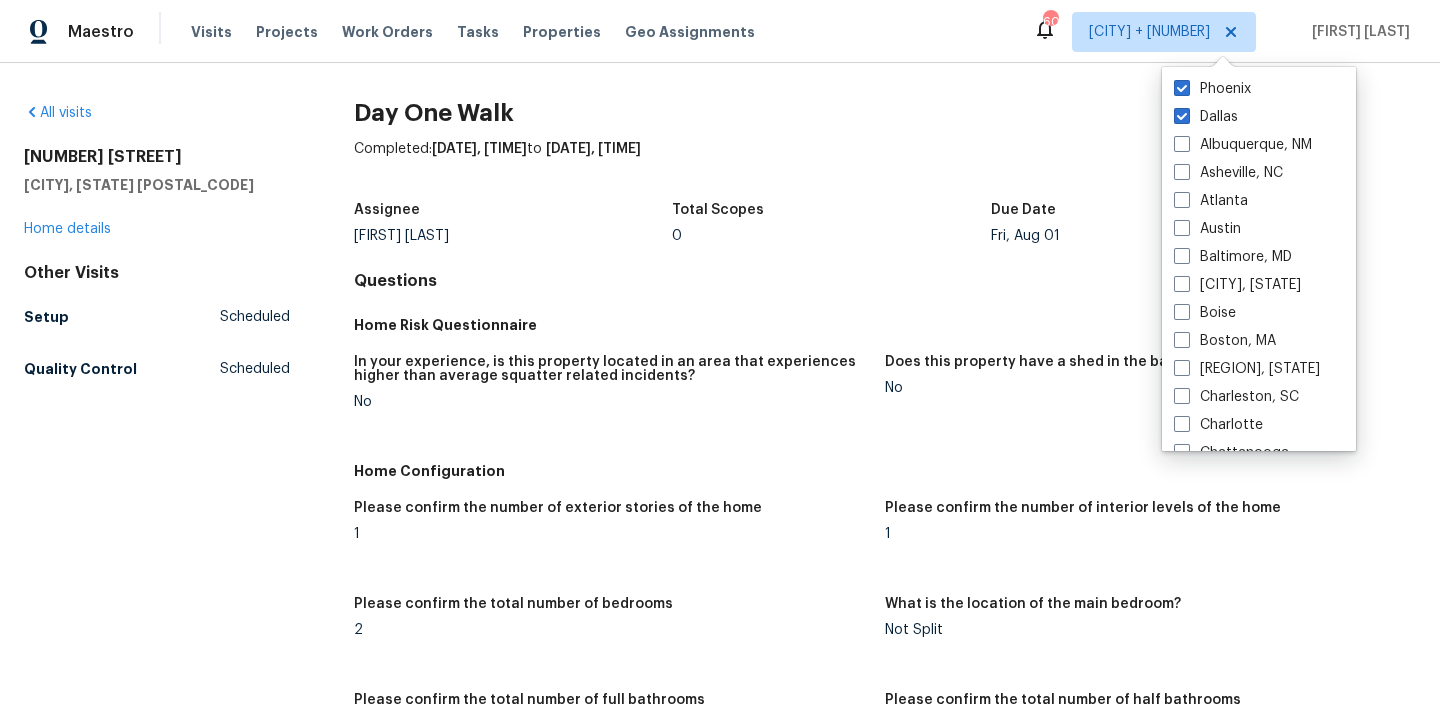 click on "Maestro Visits Projects Work Orders Tasks Properties Geo Assignments 60 [CITY] + [NUMBER] [FIRST] [LAST]" at bounding box center (720, 31) 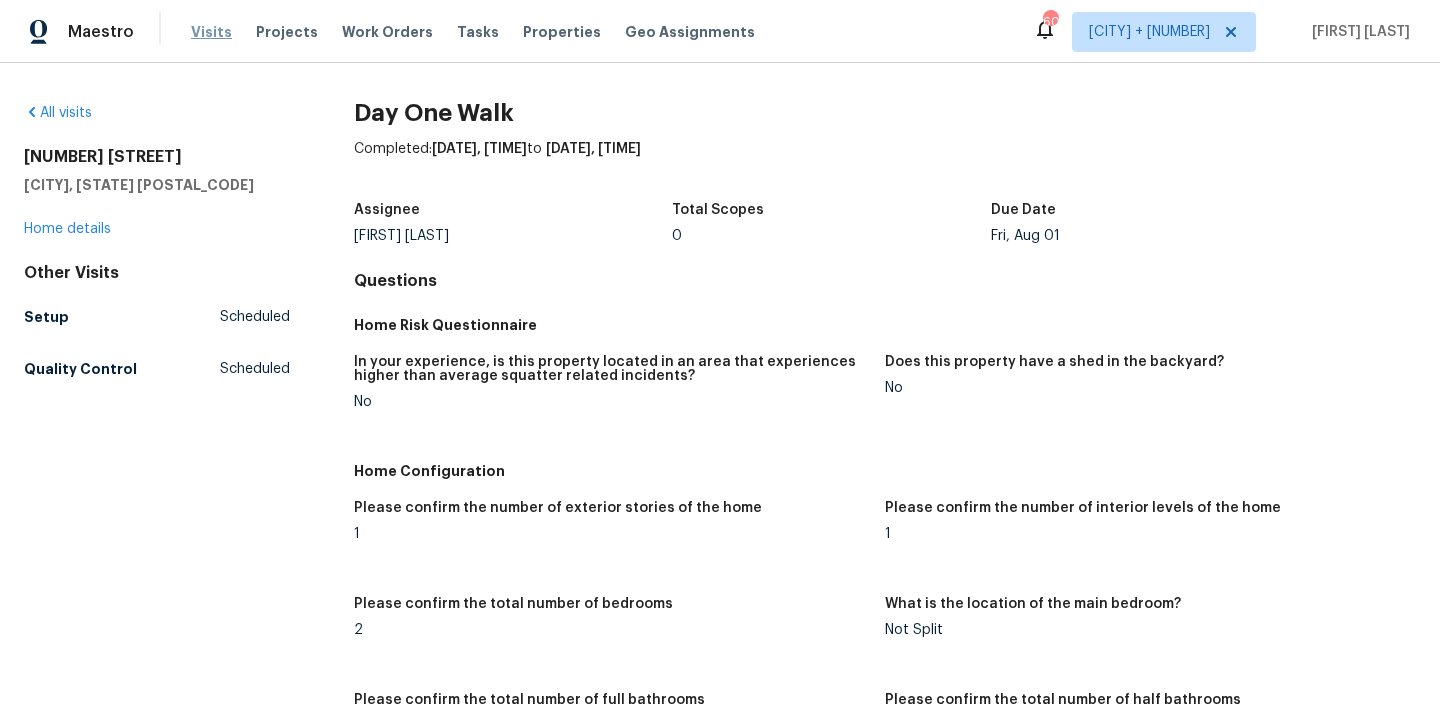 click on "Visits" at bounding box center [211, 32] 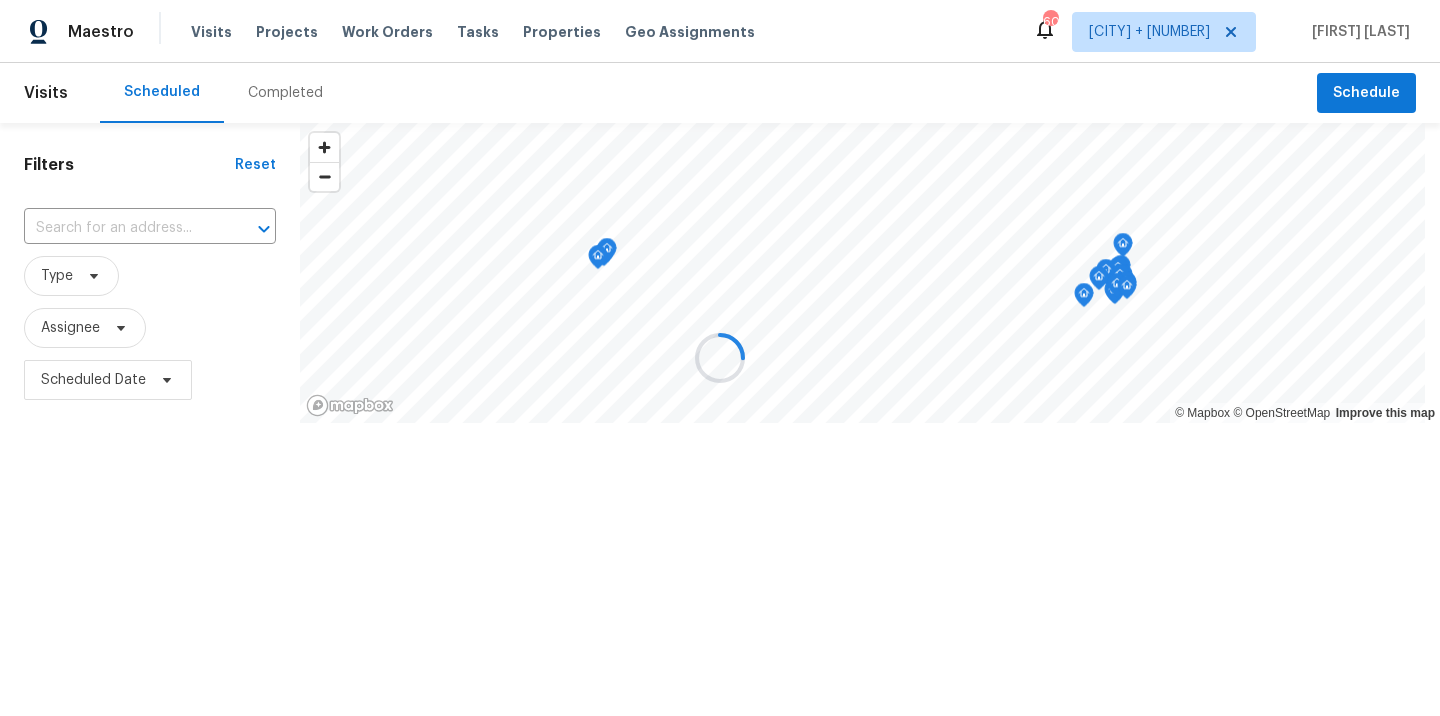 click at bounding box center (720, 358) 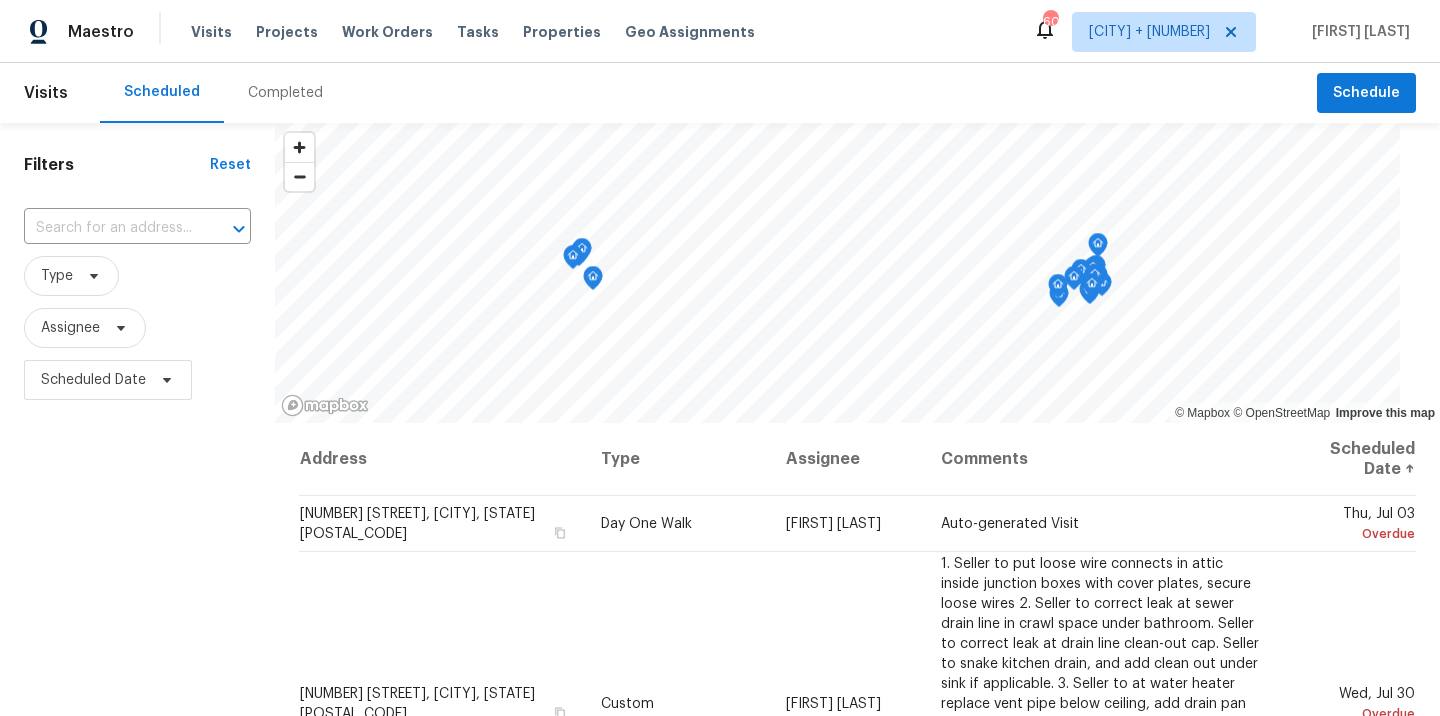 click on "Completed" at bounding box center [285, 93] 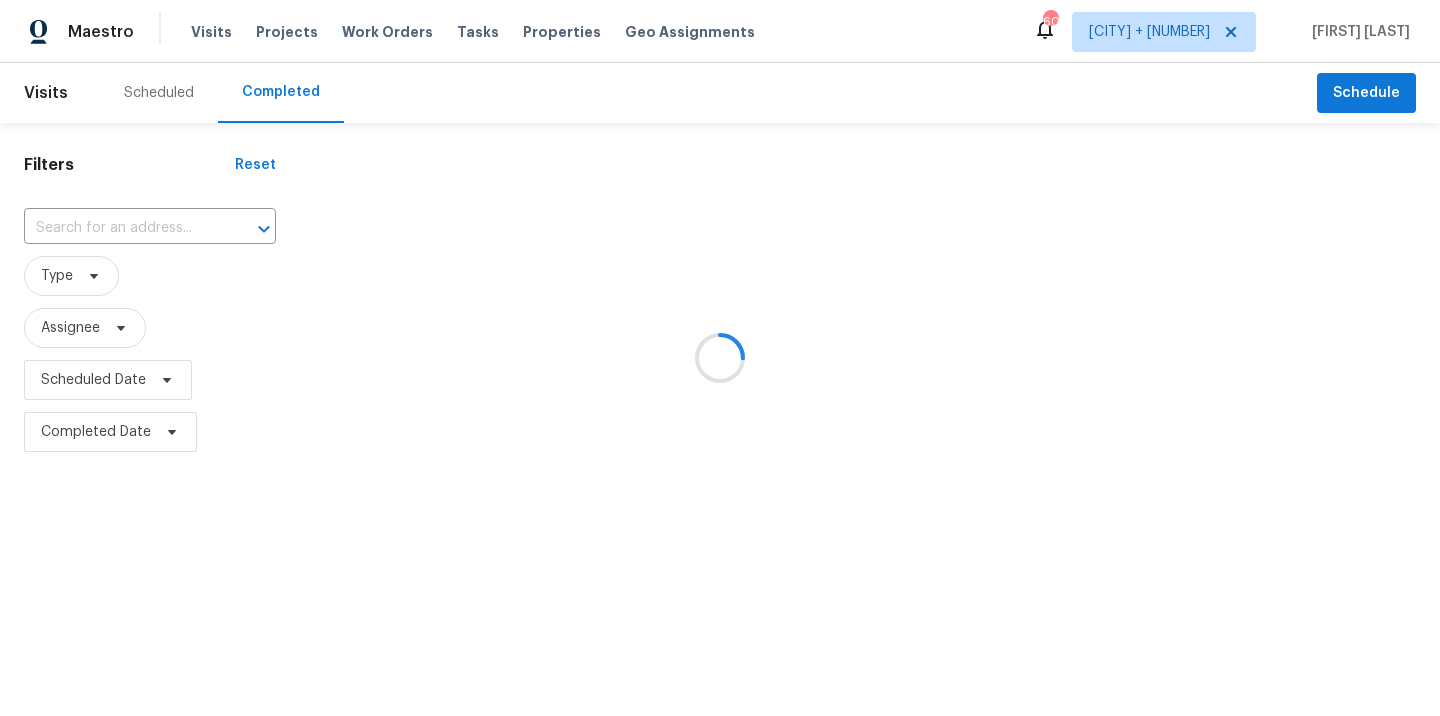 click at bounding box center (720, 358) 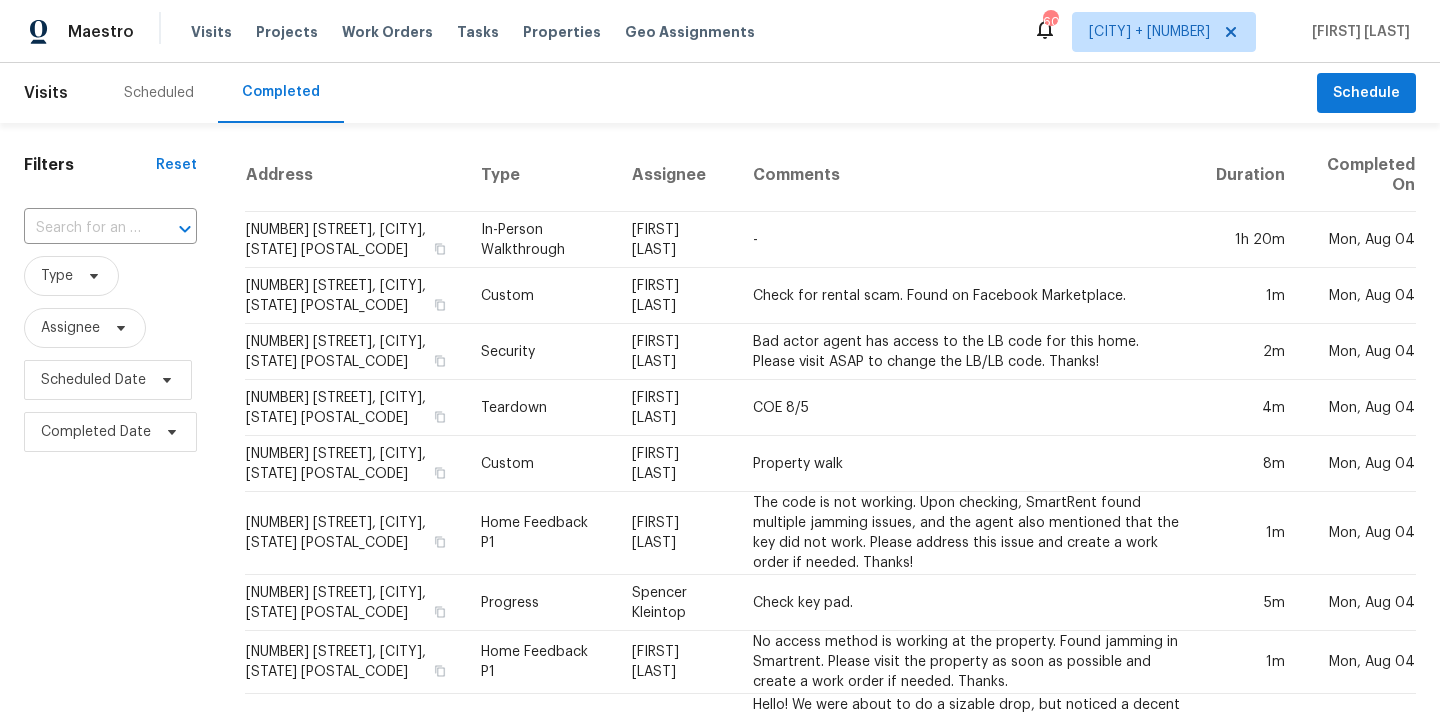 click at bounding box center [82, 228] 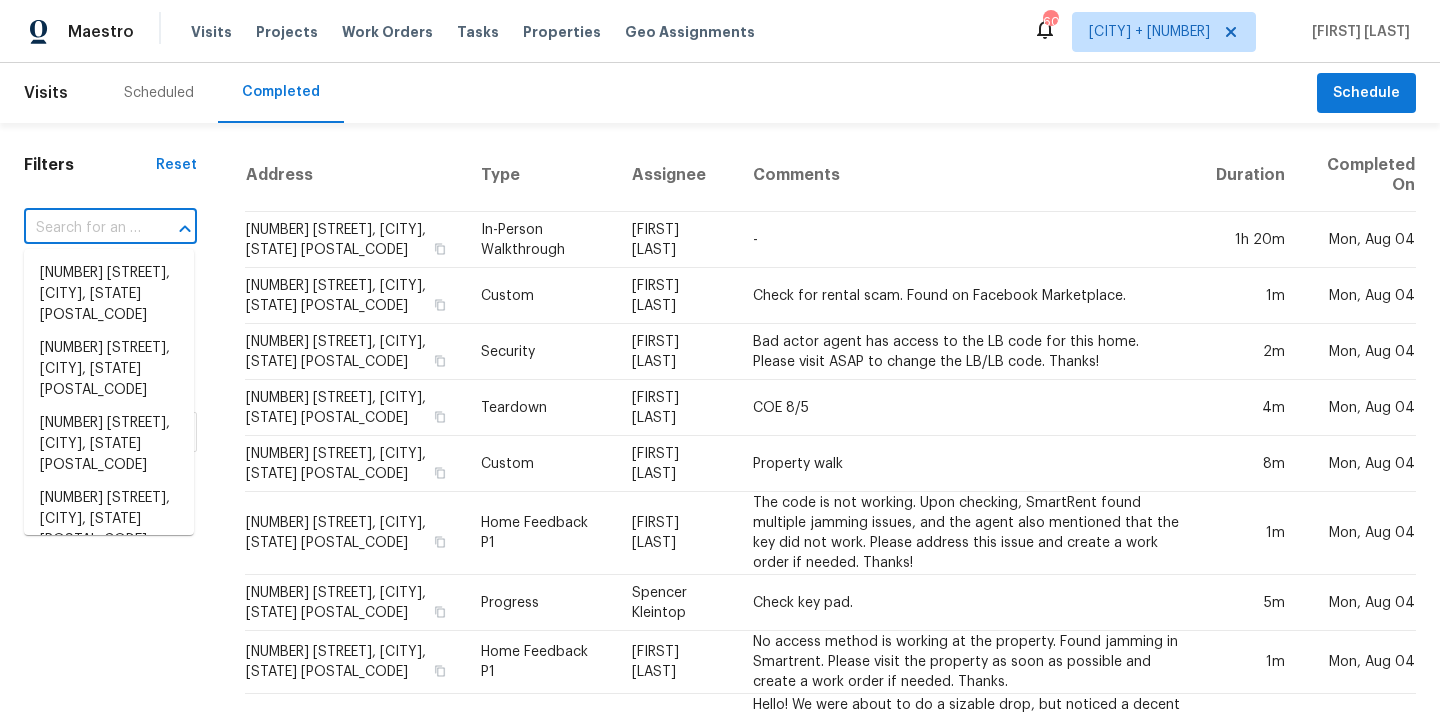 paste on "[NUMBER] [STREET], [CITY], [STATE] [POSTAL_CODE]" 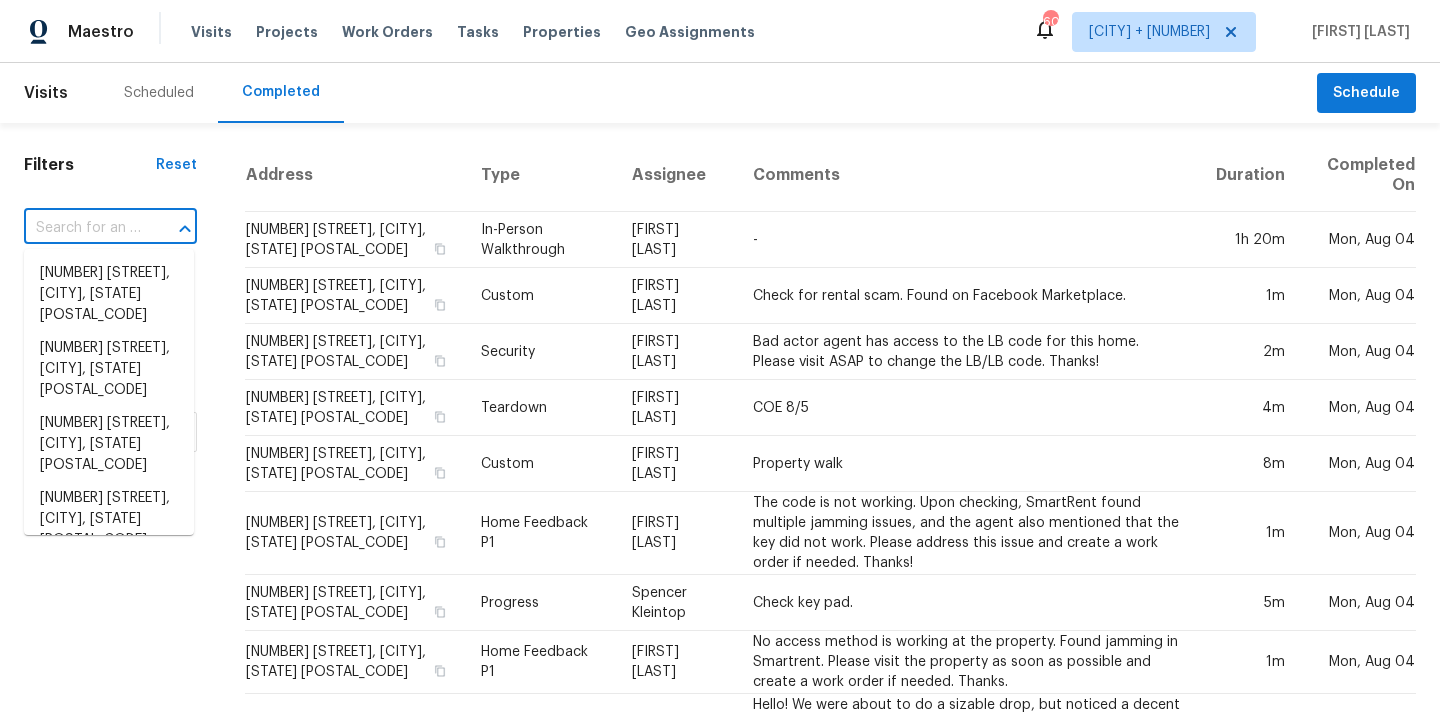 type on "[NUMBER] [STREET], [CITY], [STATE] [POSTAL_CODE]" 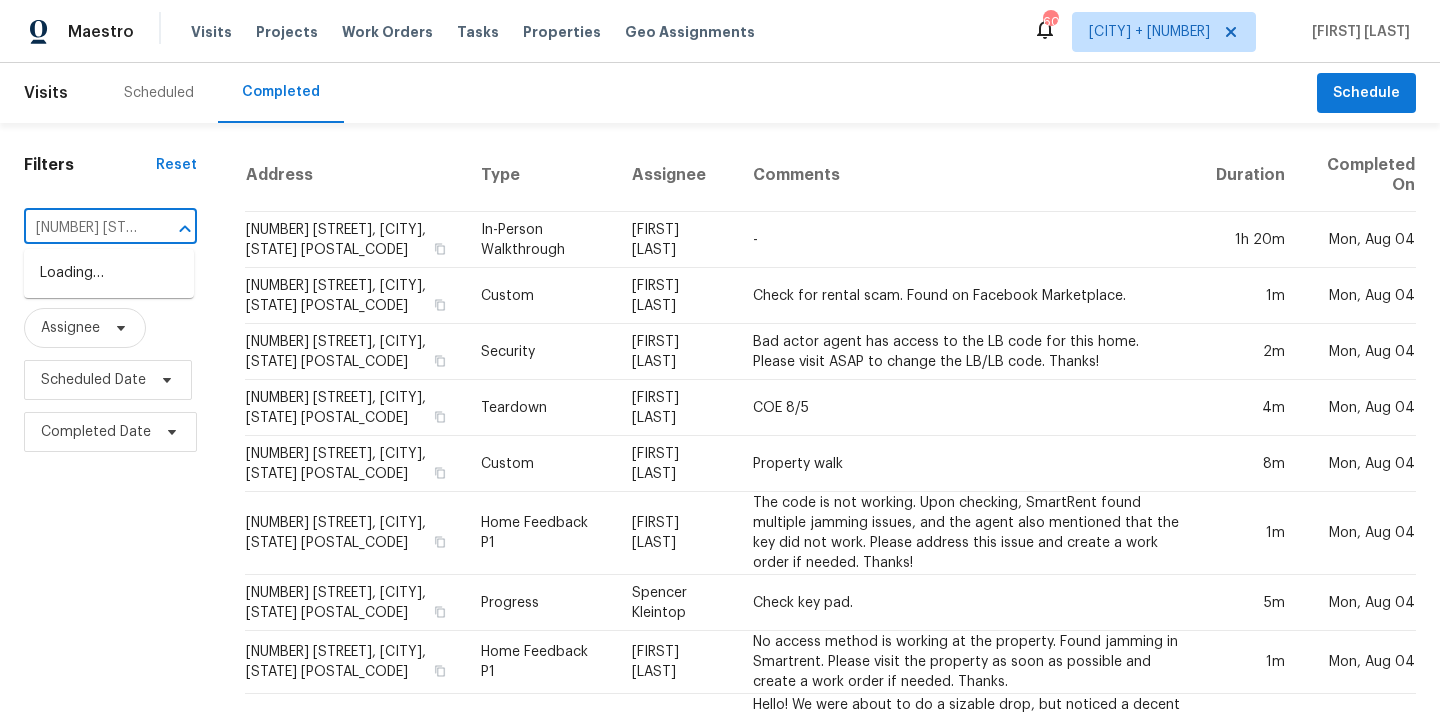 scroll, scrollTop: 0, scrollLeft: 158, axis: horizontal 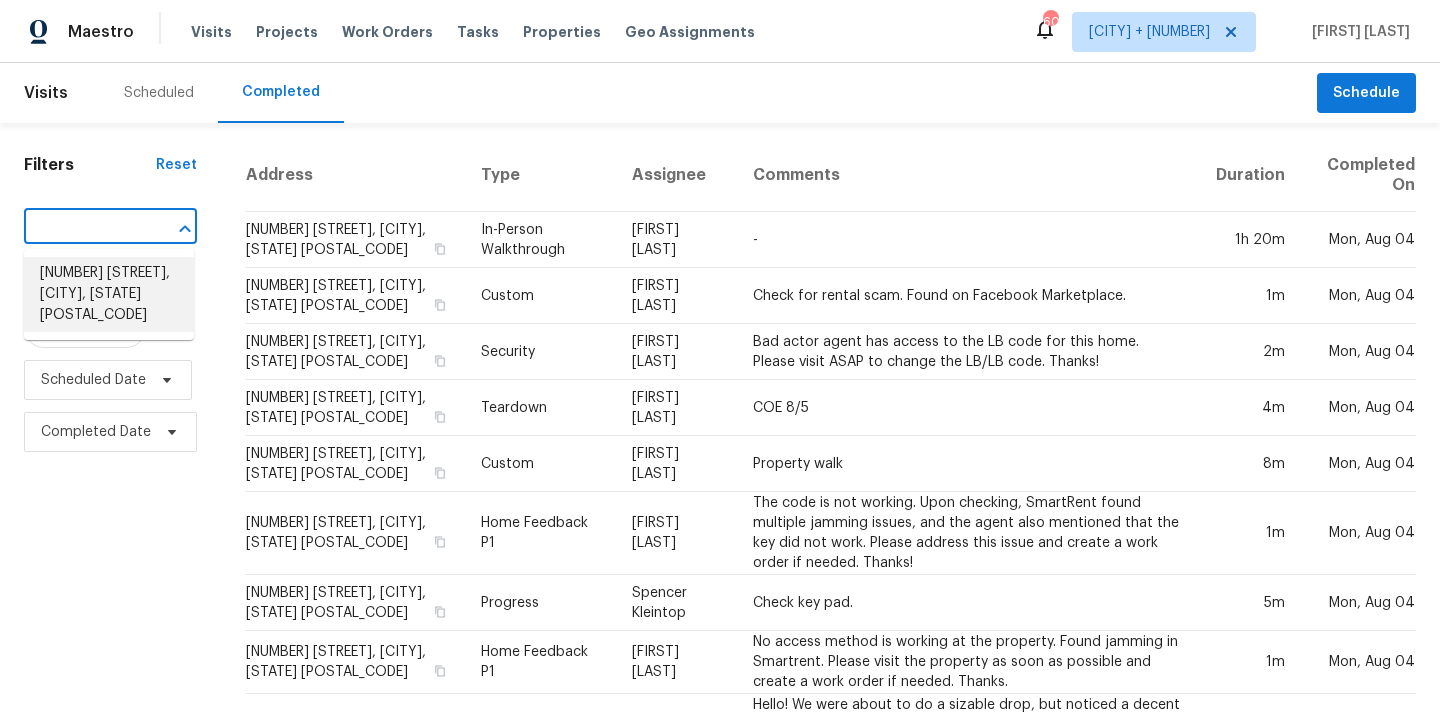 click on "[NUMBER] [STREET], [CITY], [STATE] [POSTAL_CODE]" at bounding box center [109, 294] 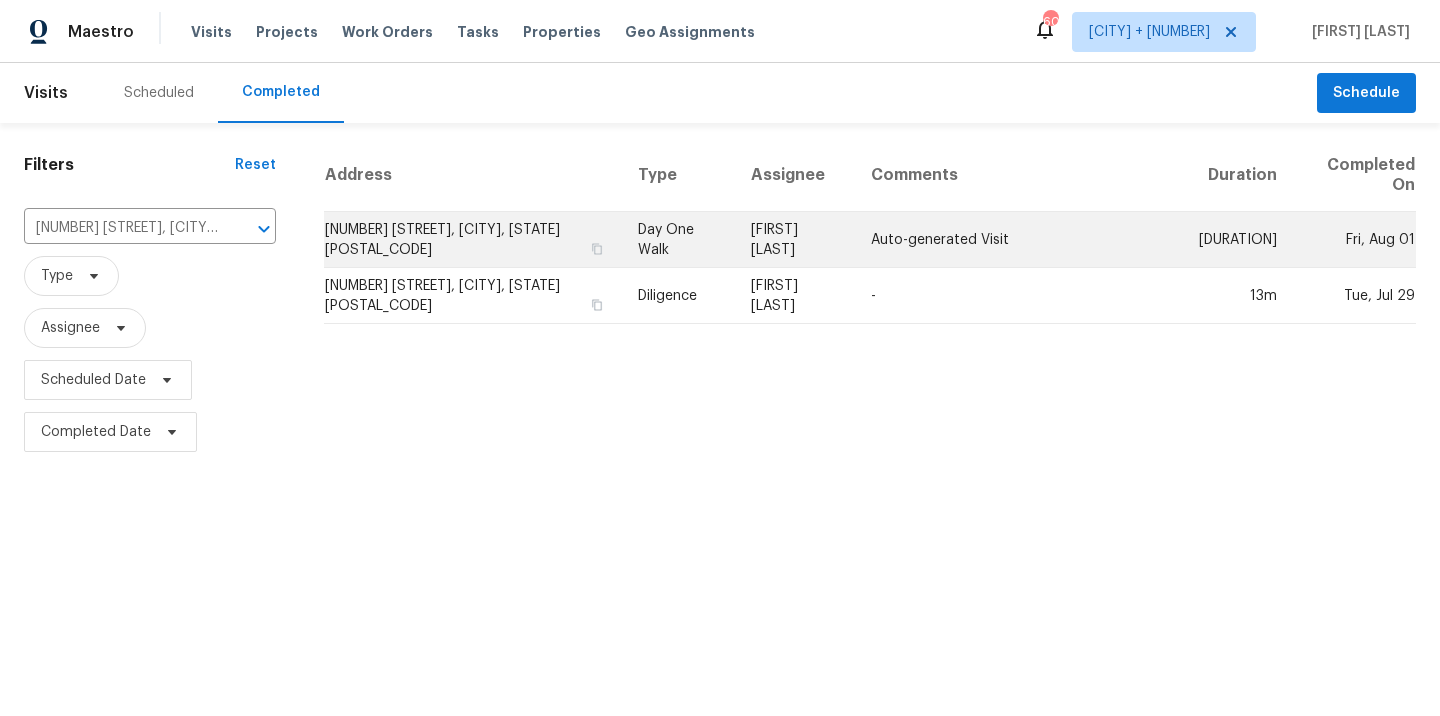 click on "[NUMBER] [STREET], [CITY], [STATE] [POSTAL_CODE]" at bounding box center (473, 240) 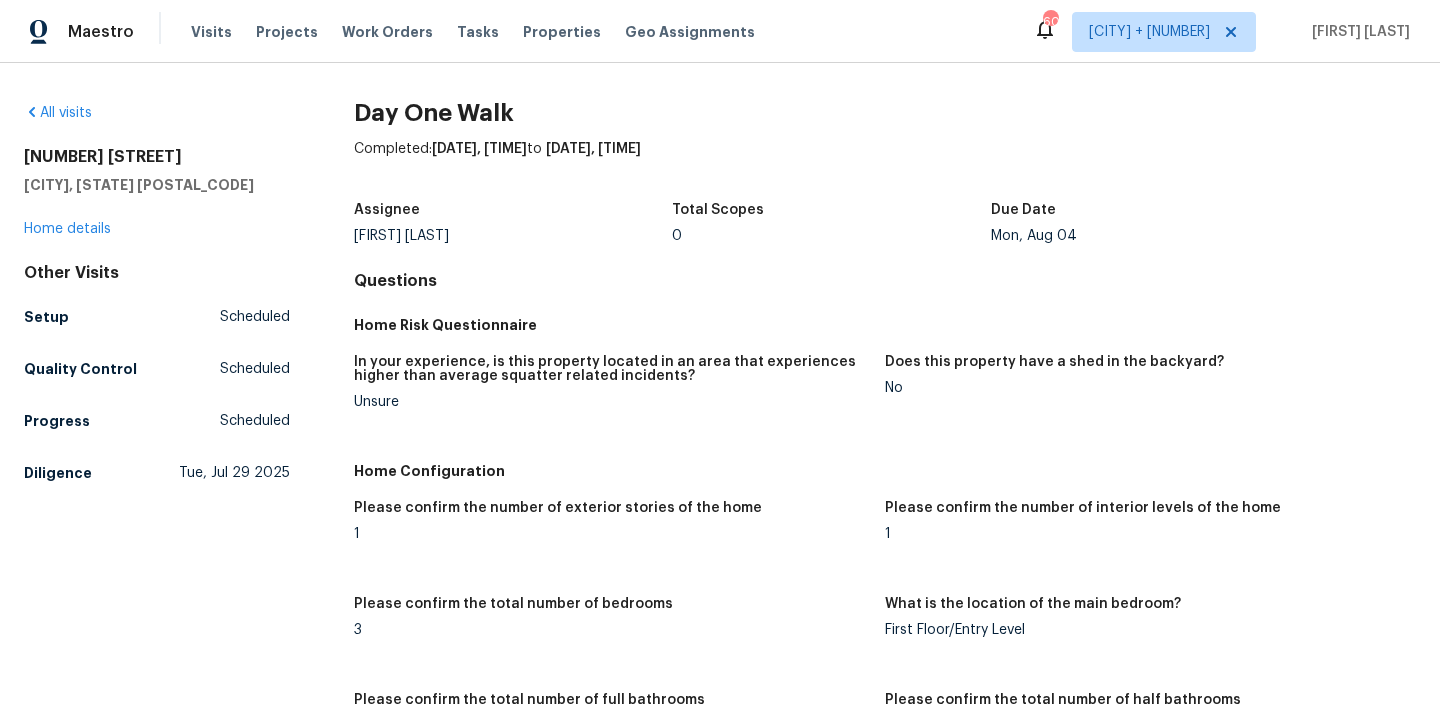 scroll, scrollTop: 510, scrollLeft: 0, axis: vertical 